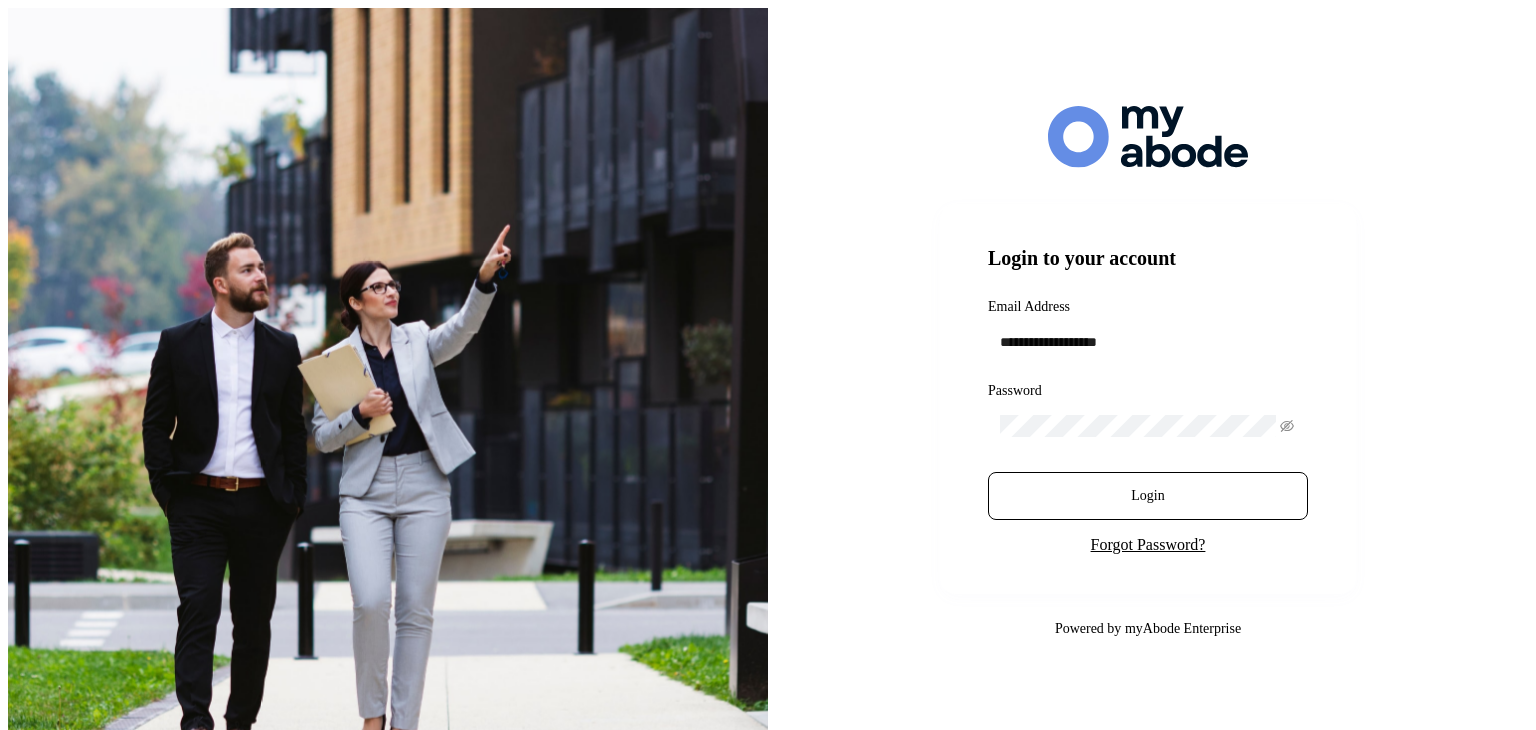 scroll, scrollTop: 0, scrollLeft: 0, axis: both 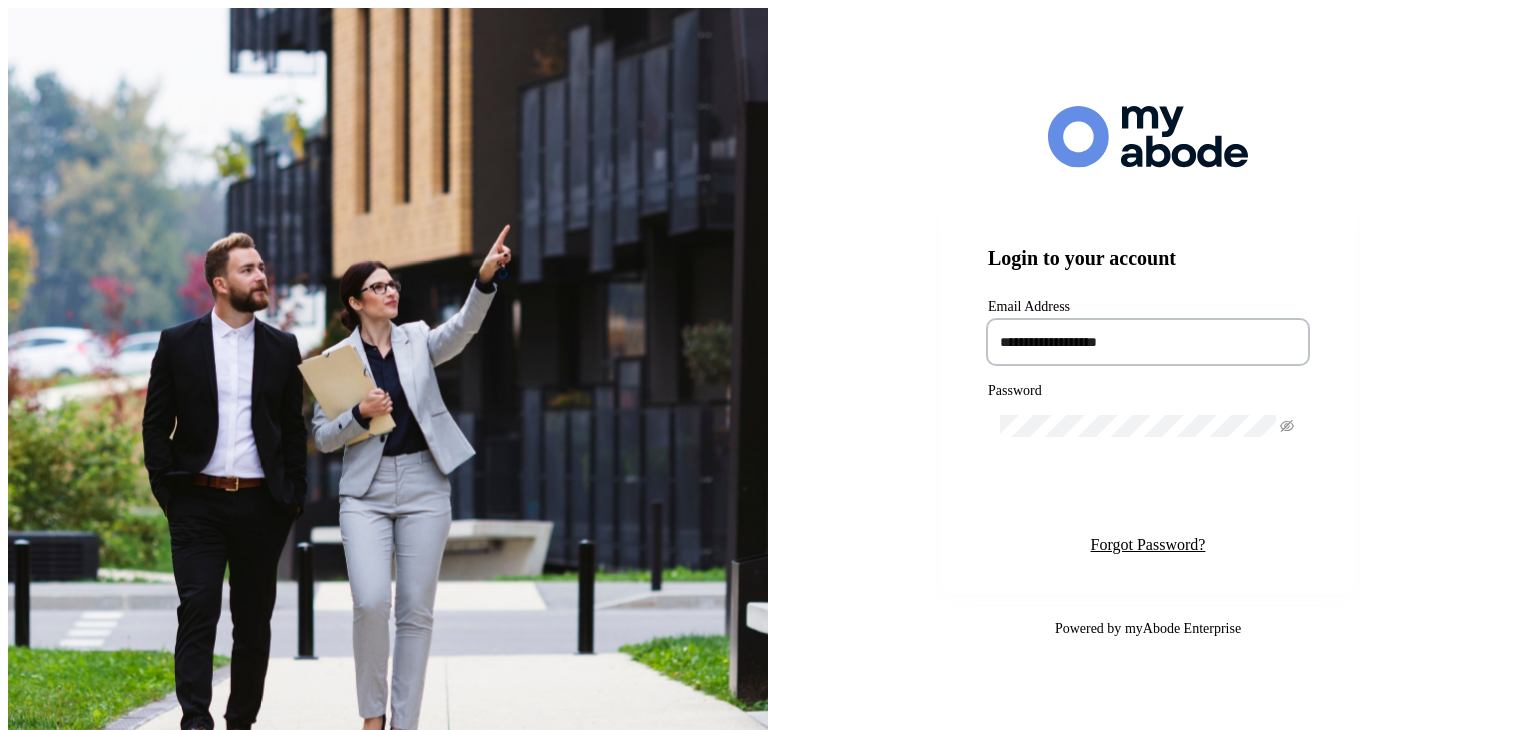 type on "**********" 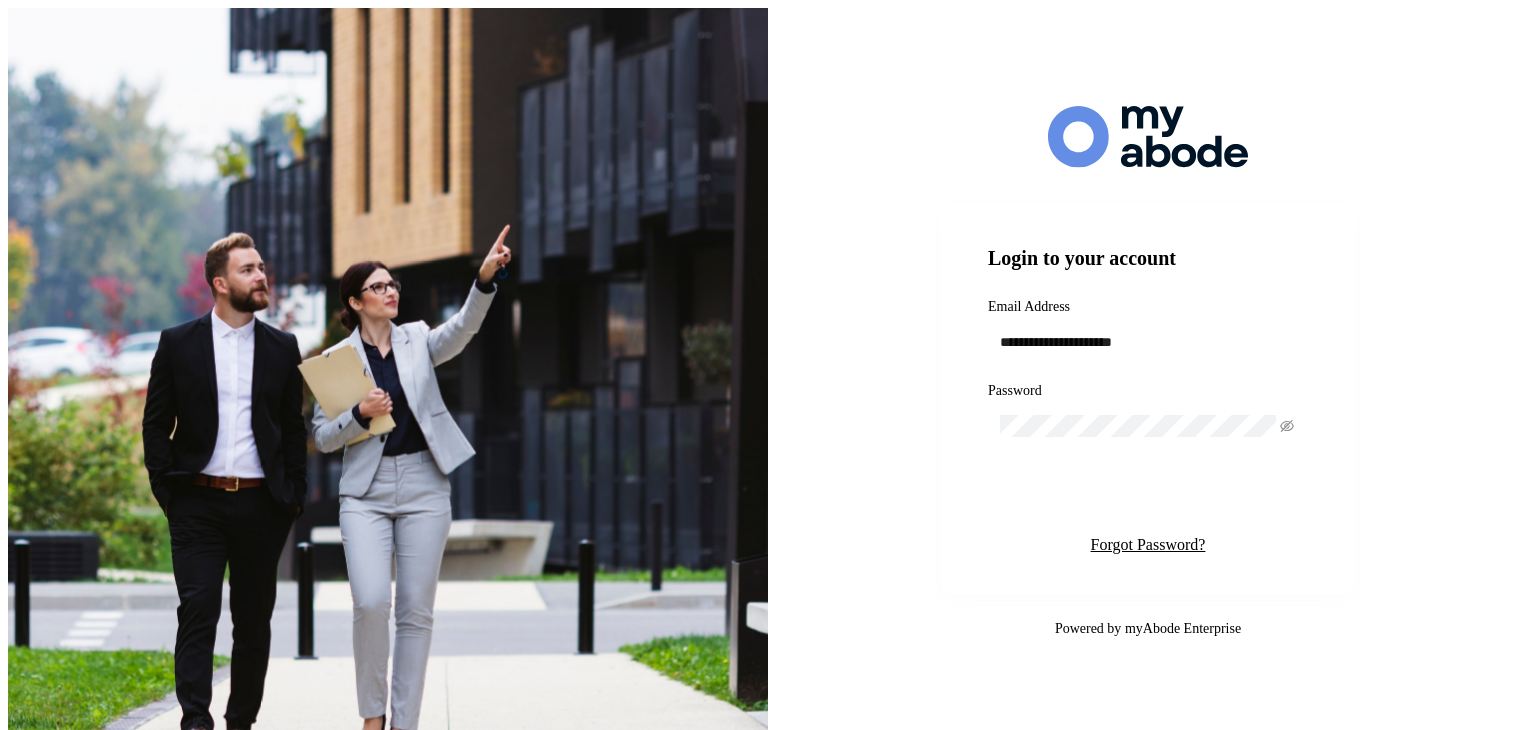 click on "Login" at bounding box center (1148, 496) 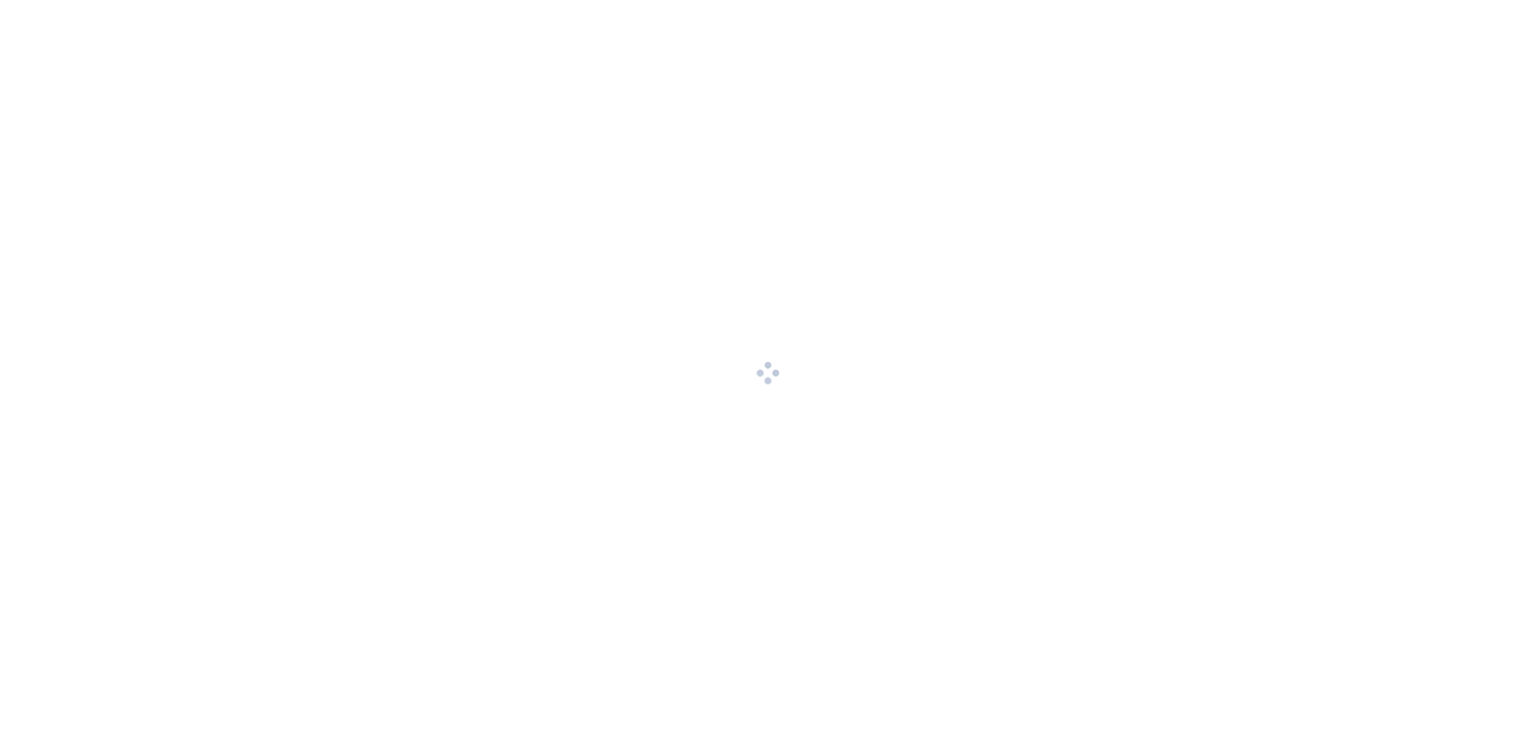 scroll, scrollTop: 0, scrollLeft: 0, axis: both 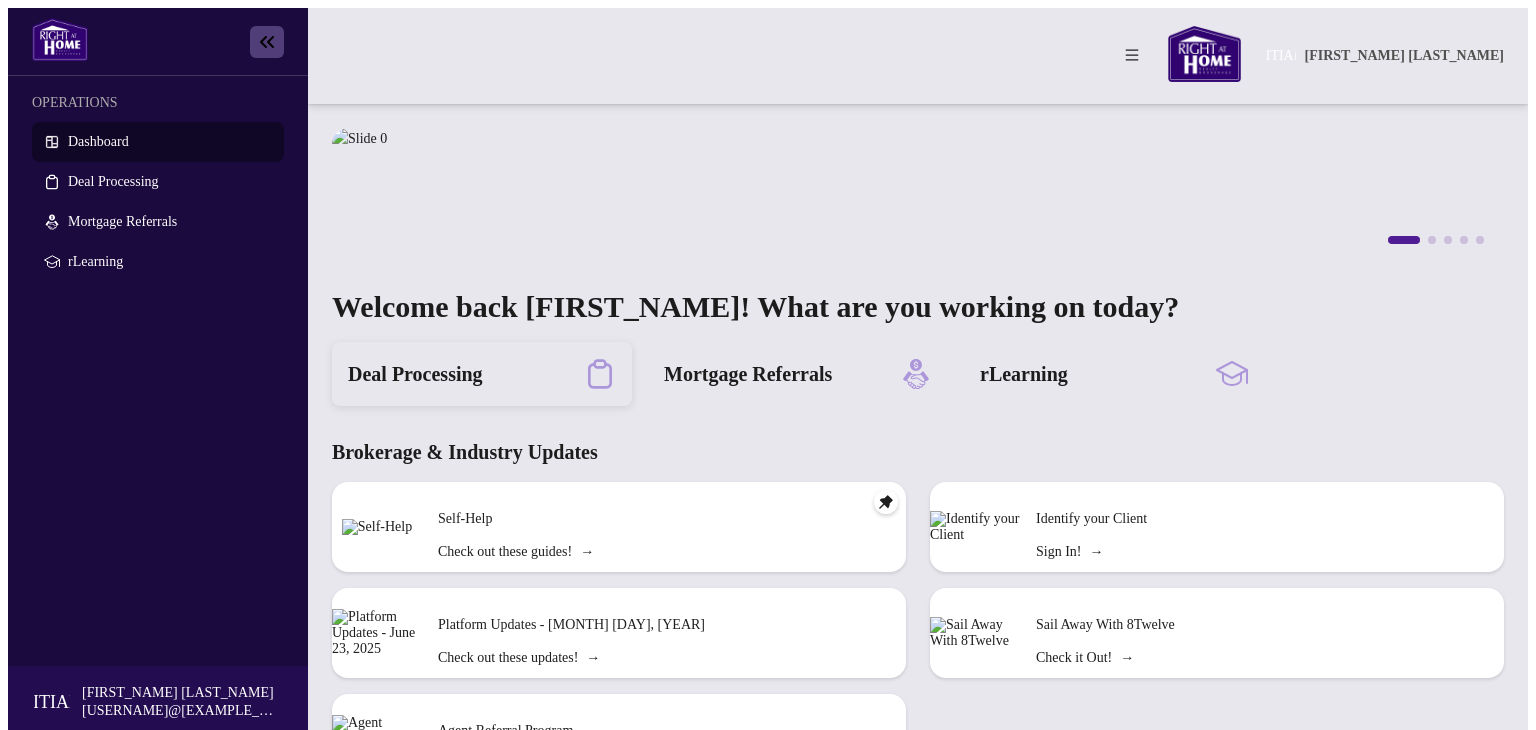 click on "Deal Processing" at bounding box center (415, 374) 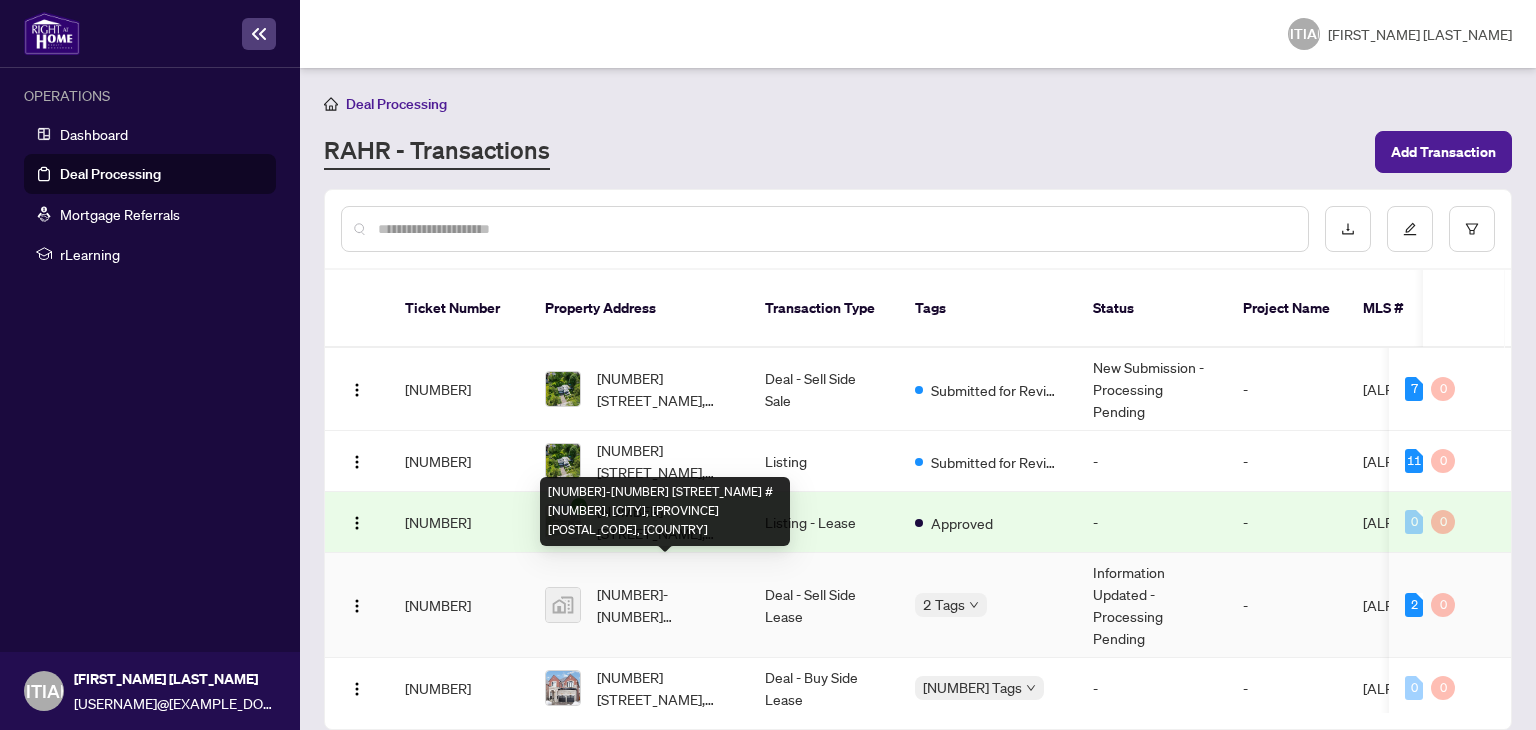click on "[NUMBER]-[NUMBER] [STREET_NAME] #[NUMBER], [CITY], [PROVINCE] [POSTAL_CODE], [COUNTRY]" at bounding box center [665, 605] 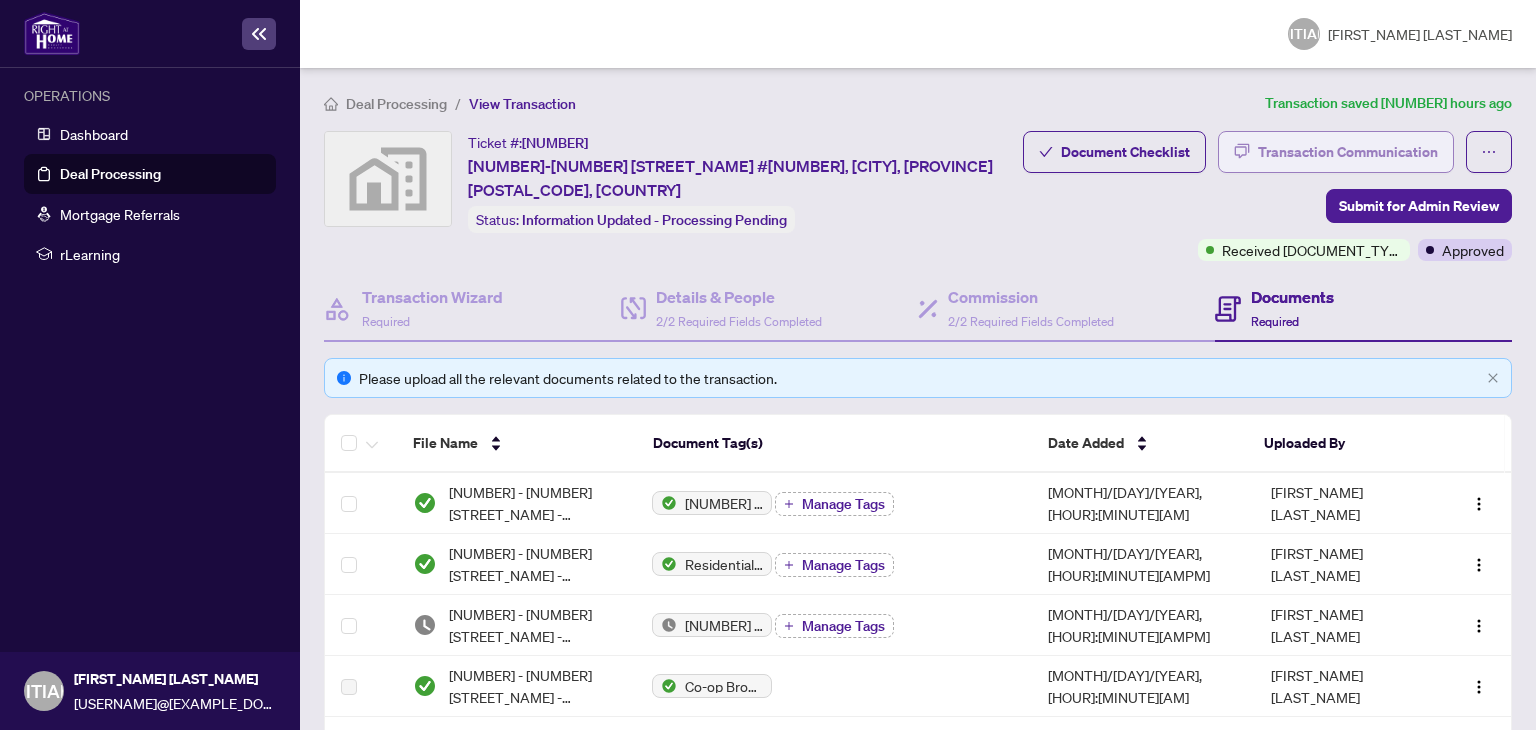 click on "Transaction Communication" at bounding box center [1348, 152] 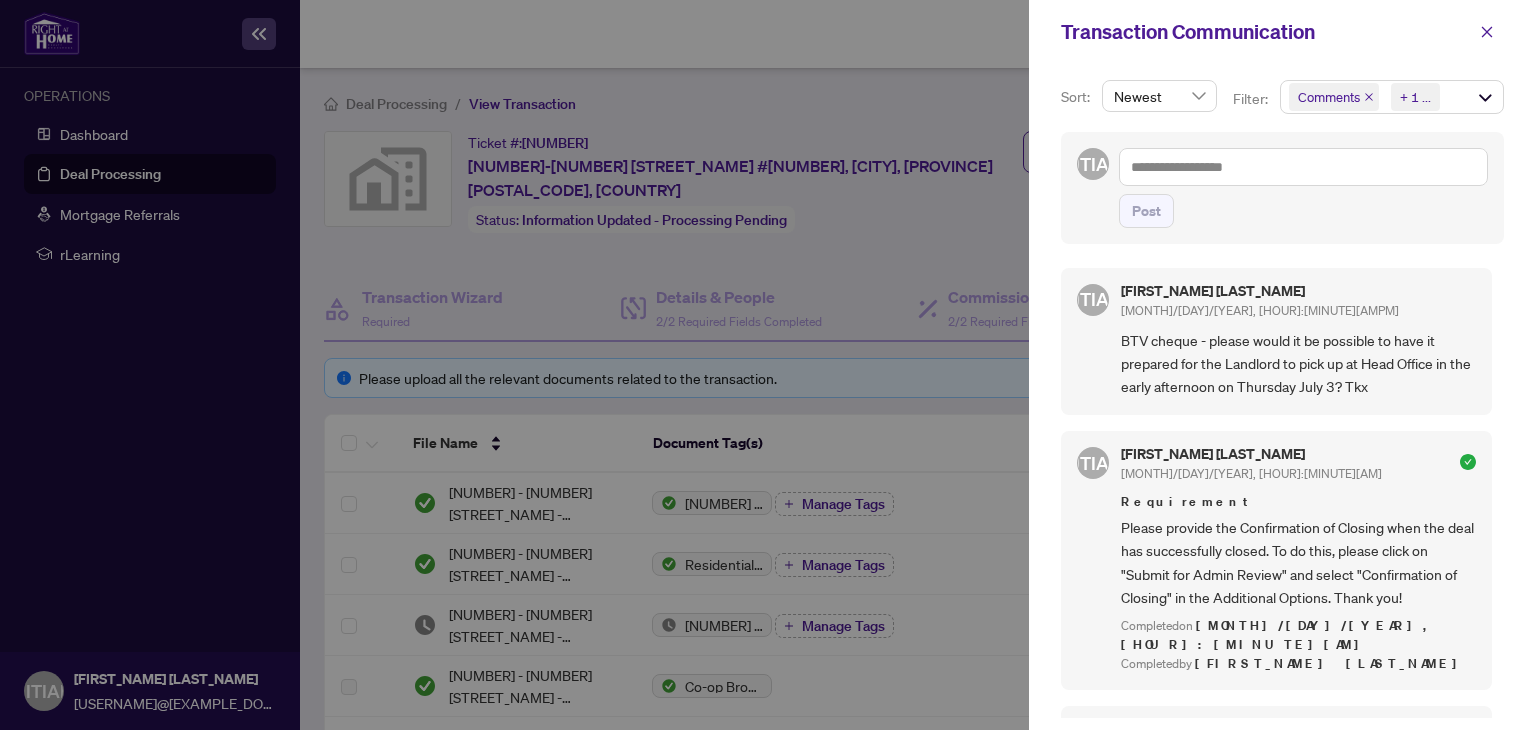 click at bounding box center (768, 365) 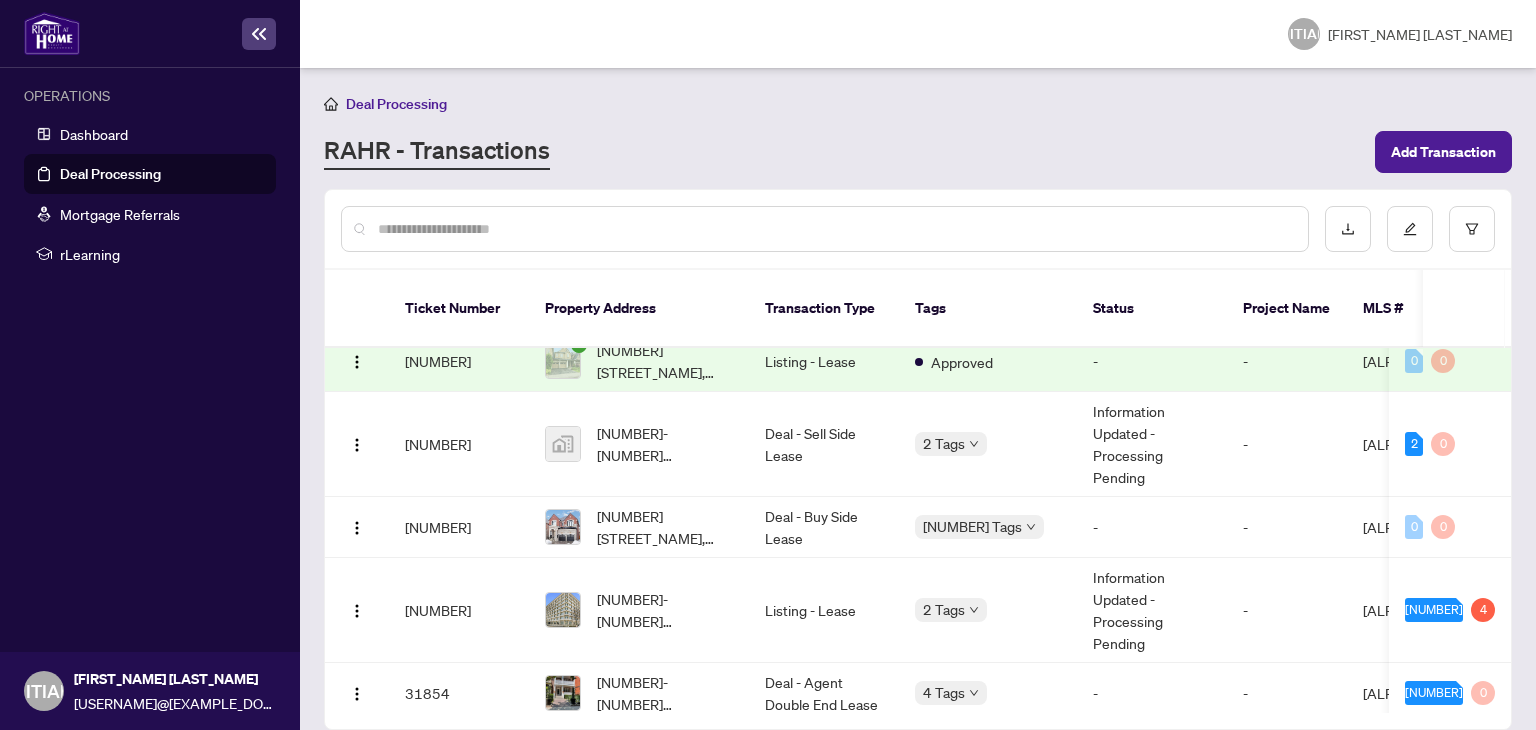scroll, scrollTop: 167, scrollLeft: 0, axis: vertical 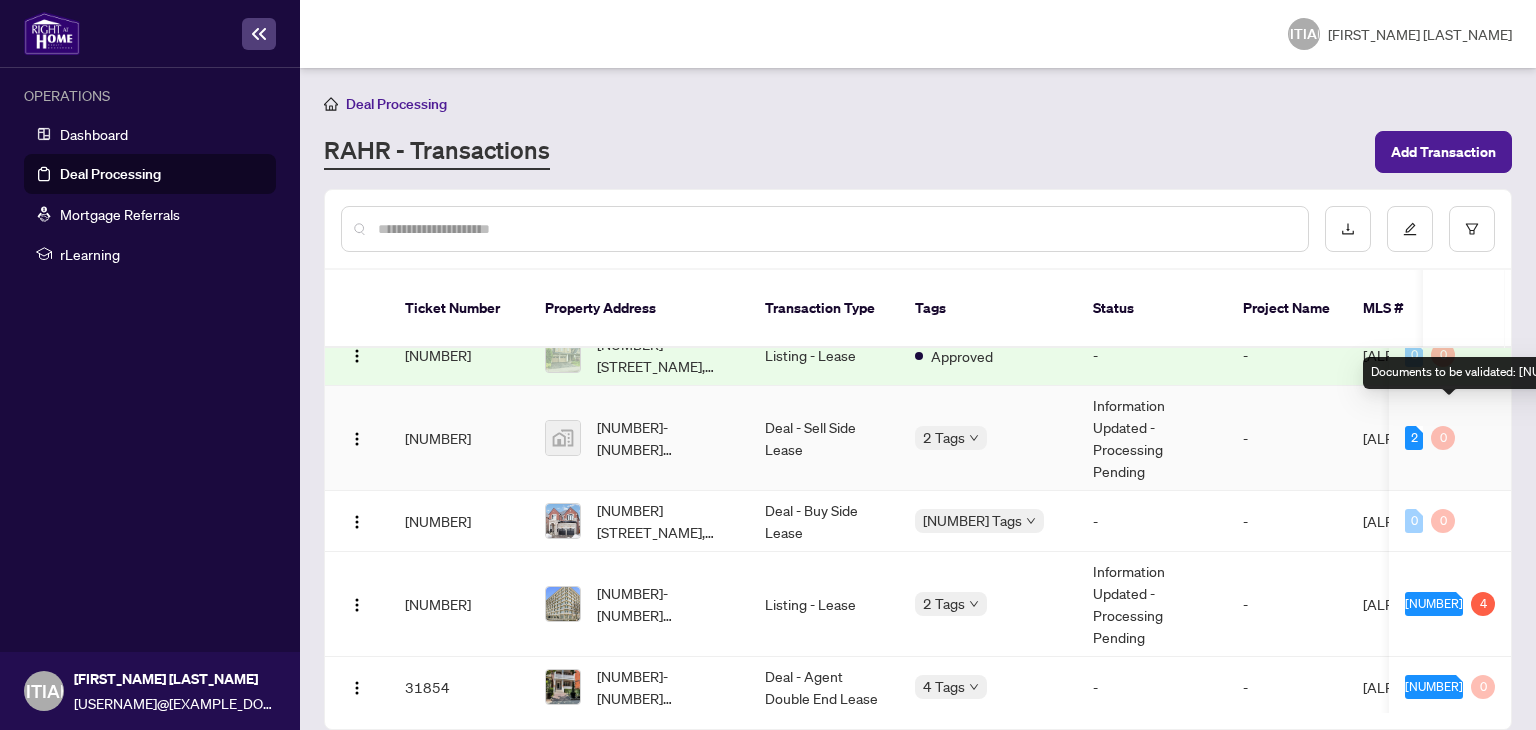 click on "2" at bounding box center [1414, 438] 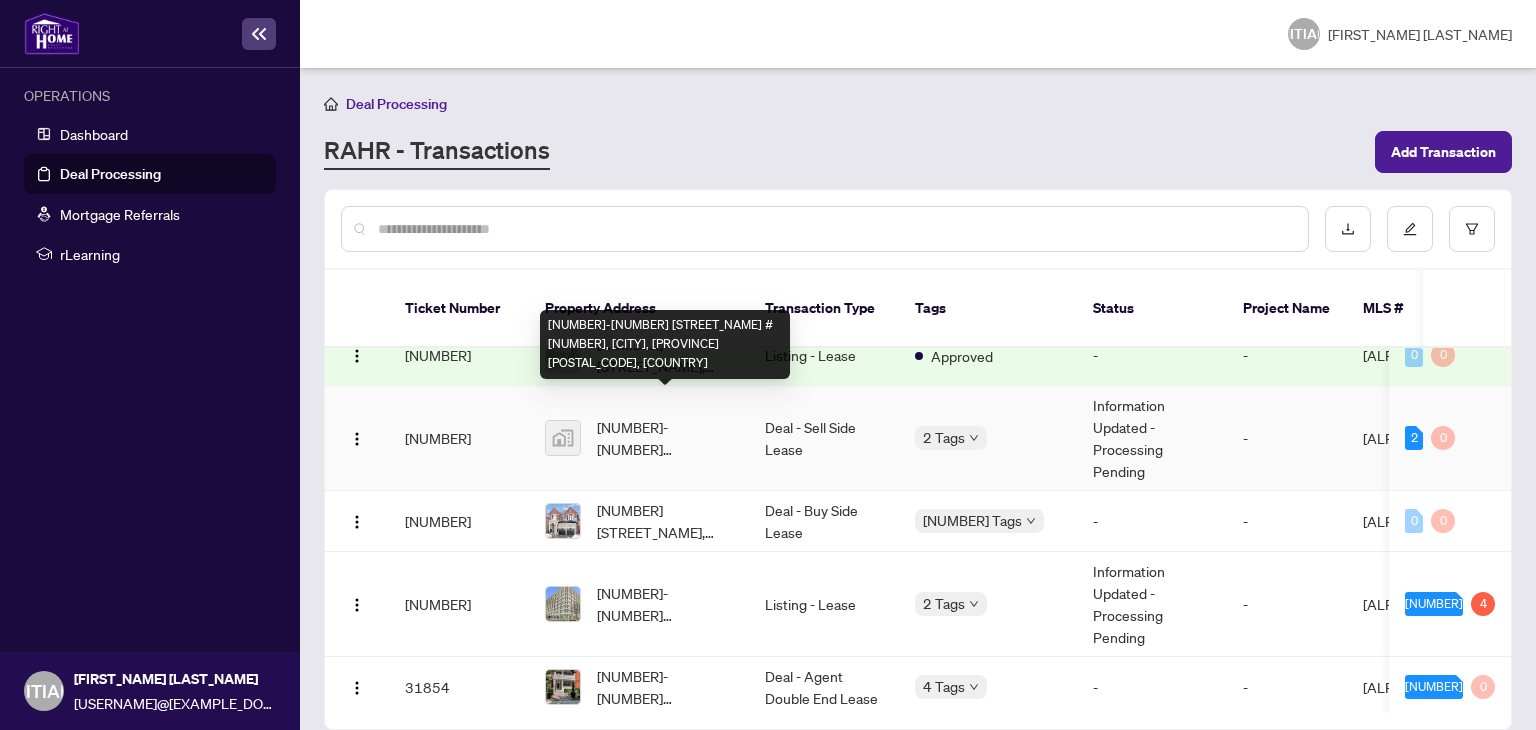 click on "[NUMBER]-[NUMBER] [STREET_NAME] #[NUMBER], [CITY], [PROVINCE] [POSTAL_CODE], [COUNTRY]" at bounding box center (665, 438) 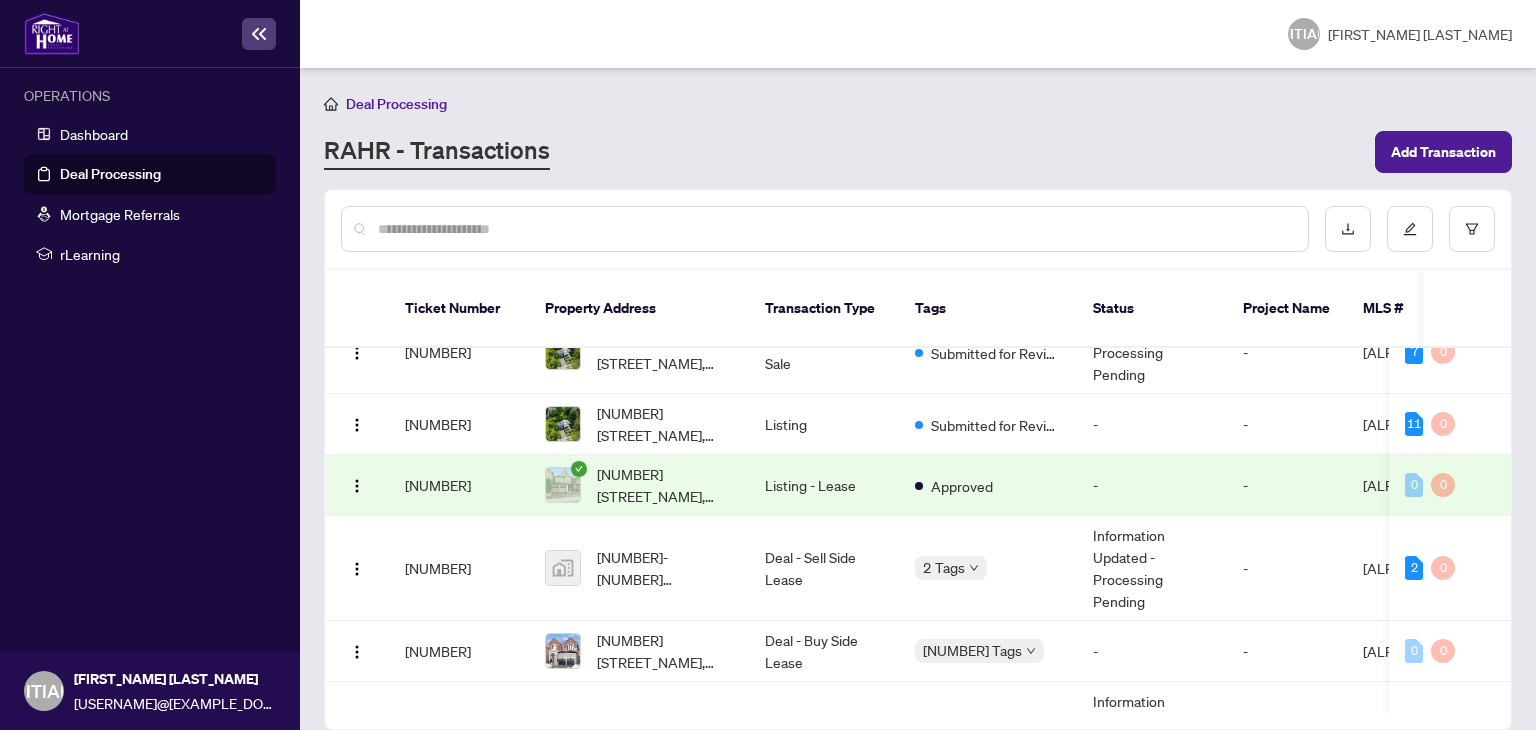 scroll, scrollTop: 0, scrollLeft: 0, axis: both 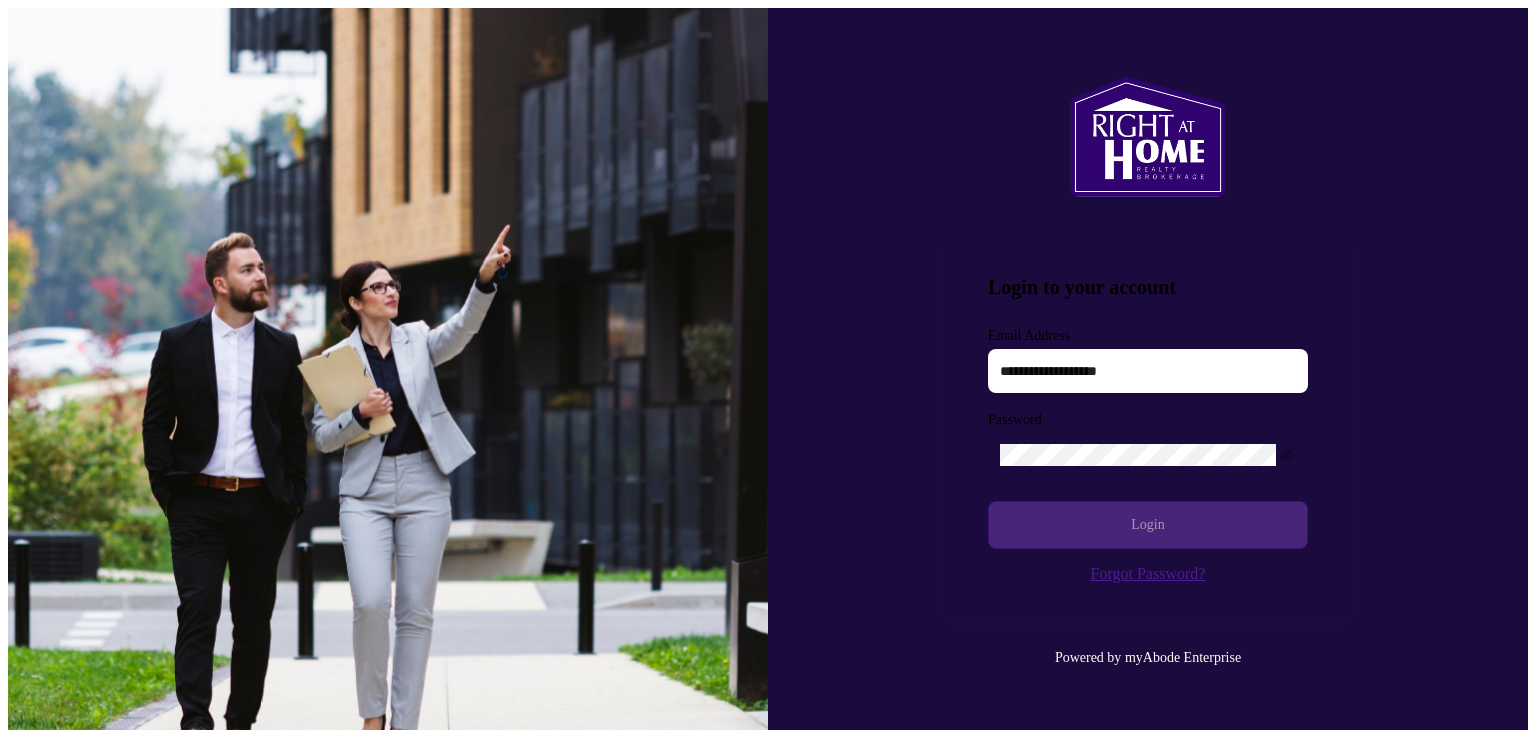 type on "**********" 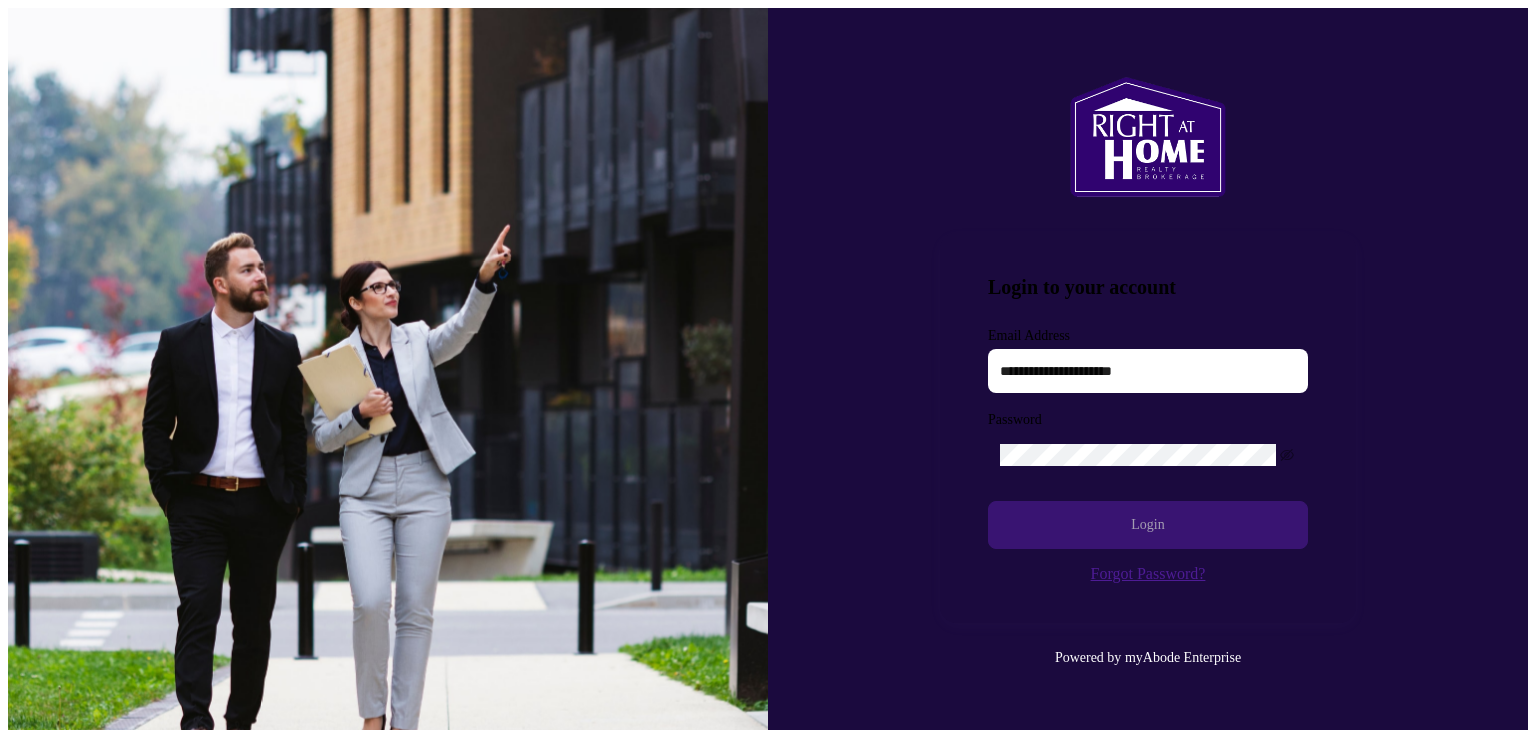 click on "Login" at bounding box center [1148, 525] 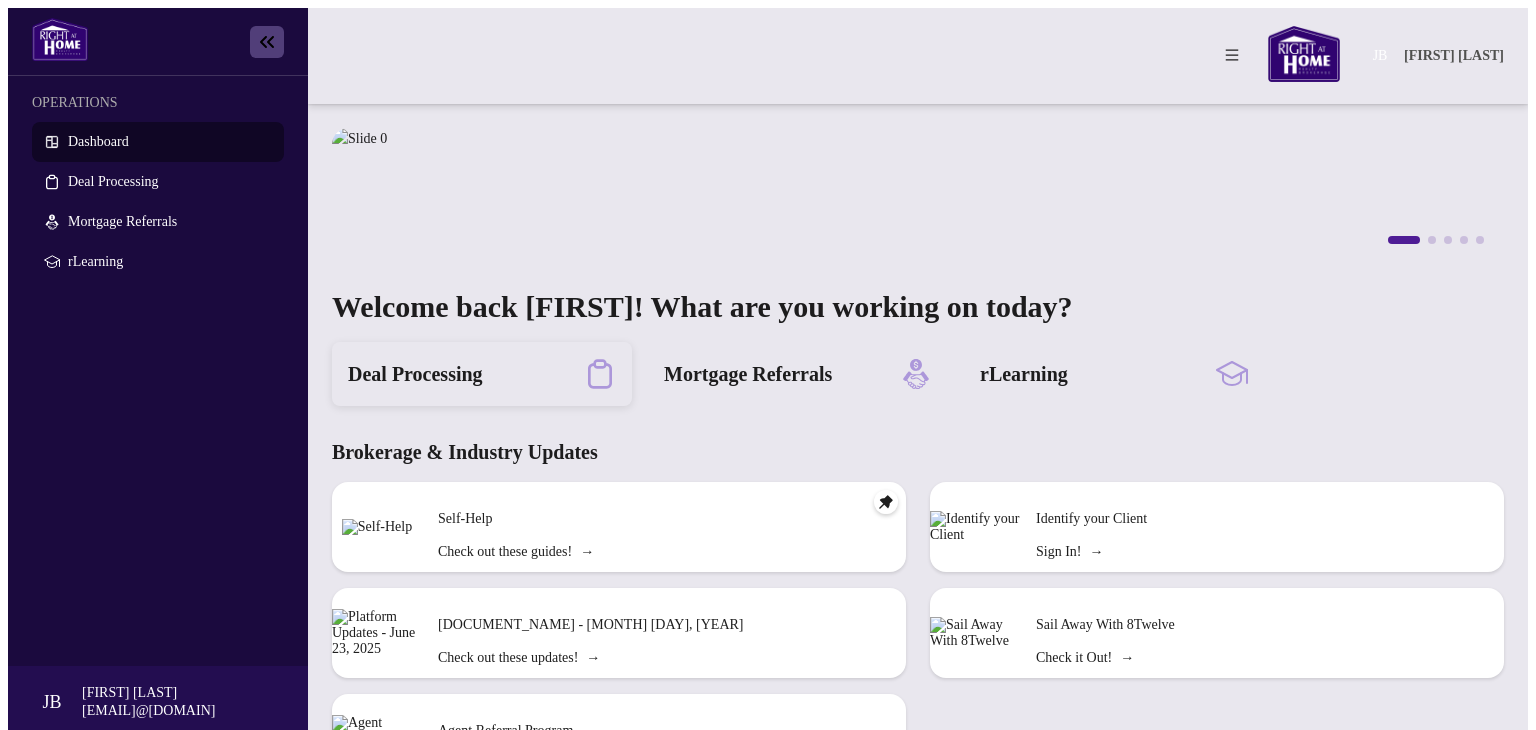 click on "Deal Processing" at bounding box center (482, 374) 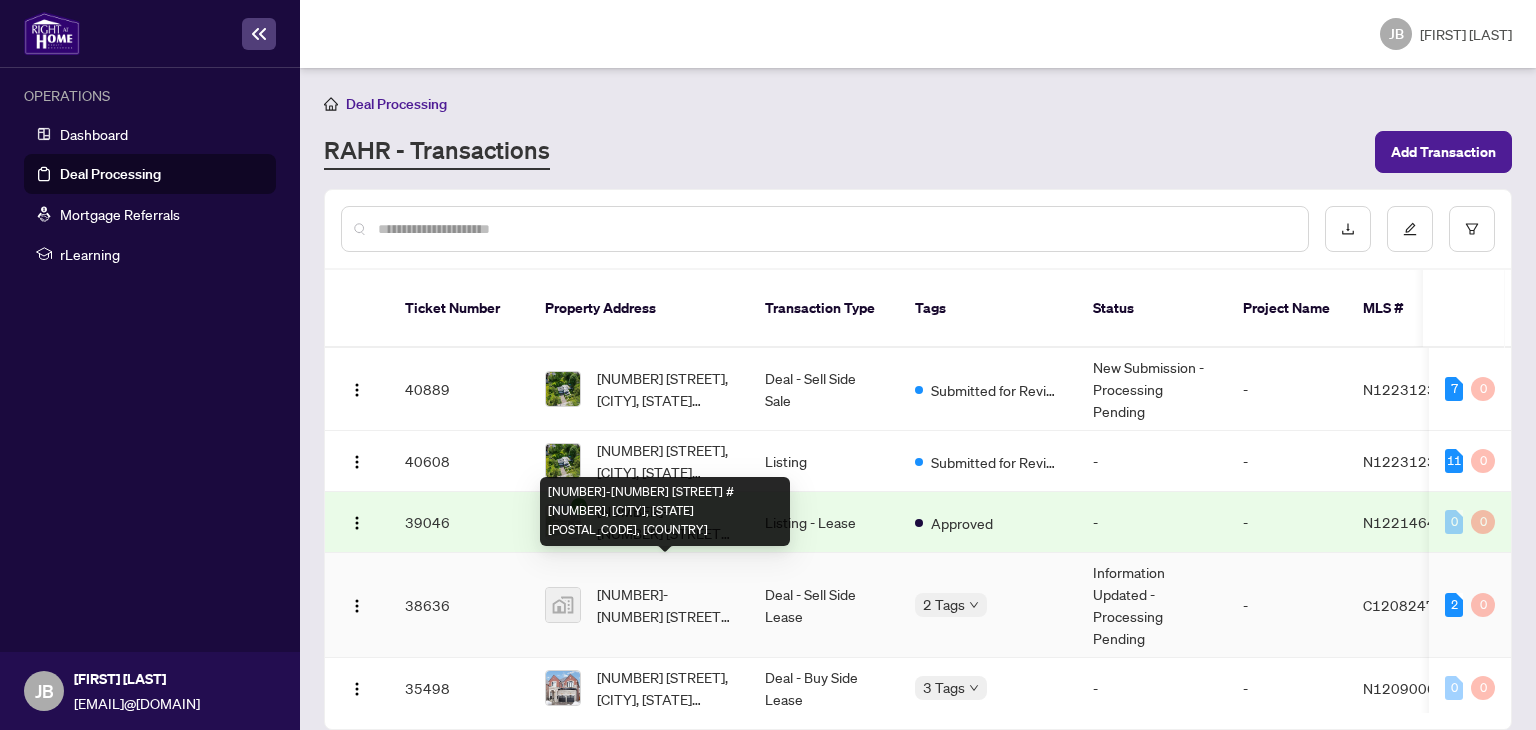 click on "[NUMBER]-[NUMBER] [STREET_NAME] #[NUMBER], [CITY], [PROVINCE] [POSTAL_CODE], [COUNTRY]" at bounding box center (665, 605) 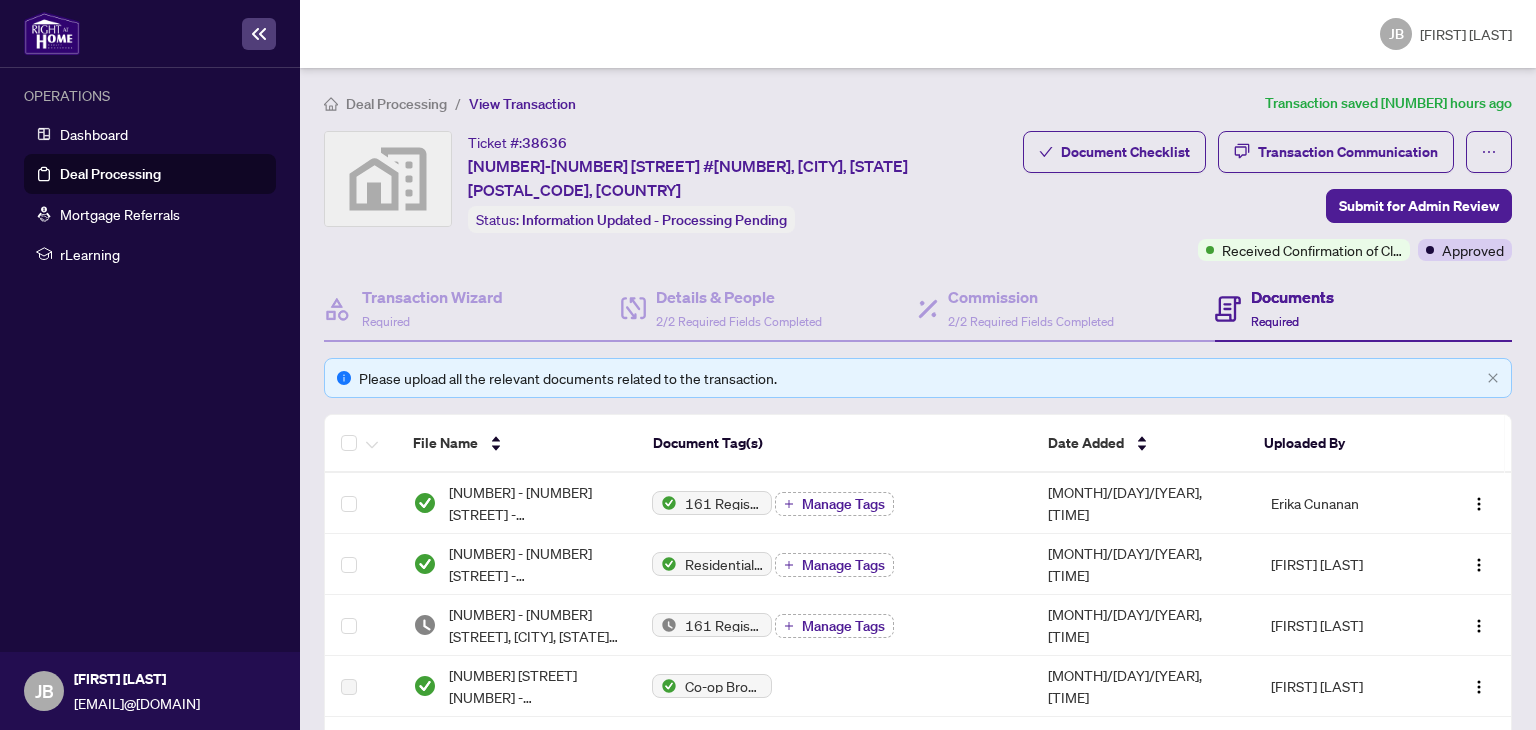 click on "Required" at bounding box center [1275, 321] 